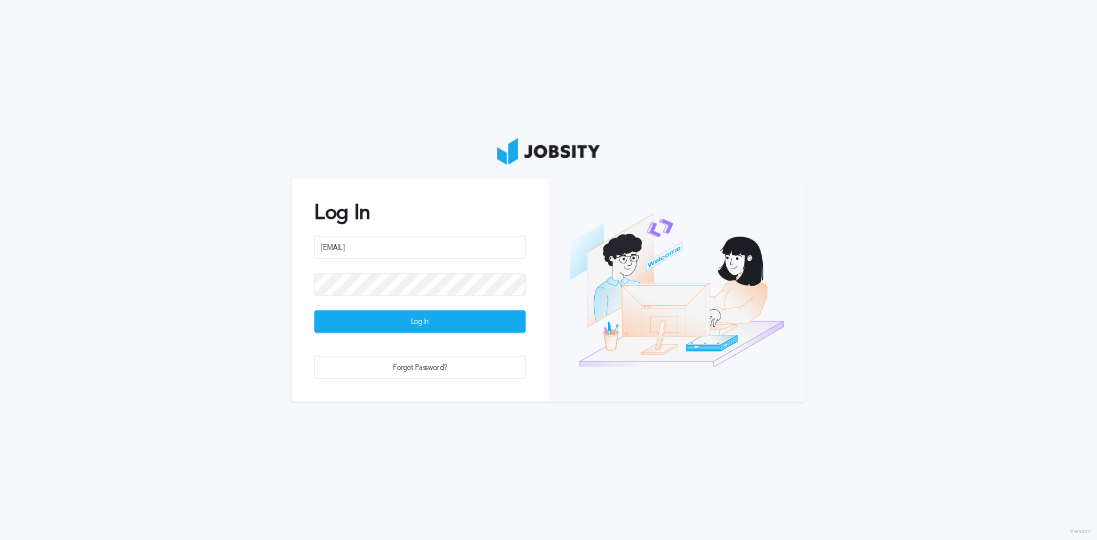 scroll, scrollTop: 0, scrollLeft: 0, axis: both 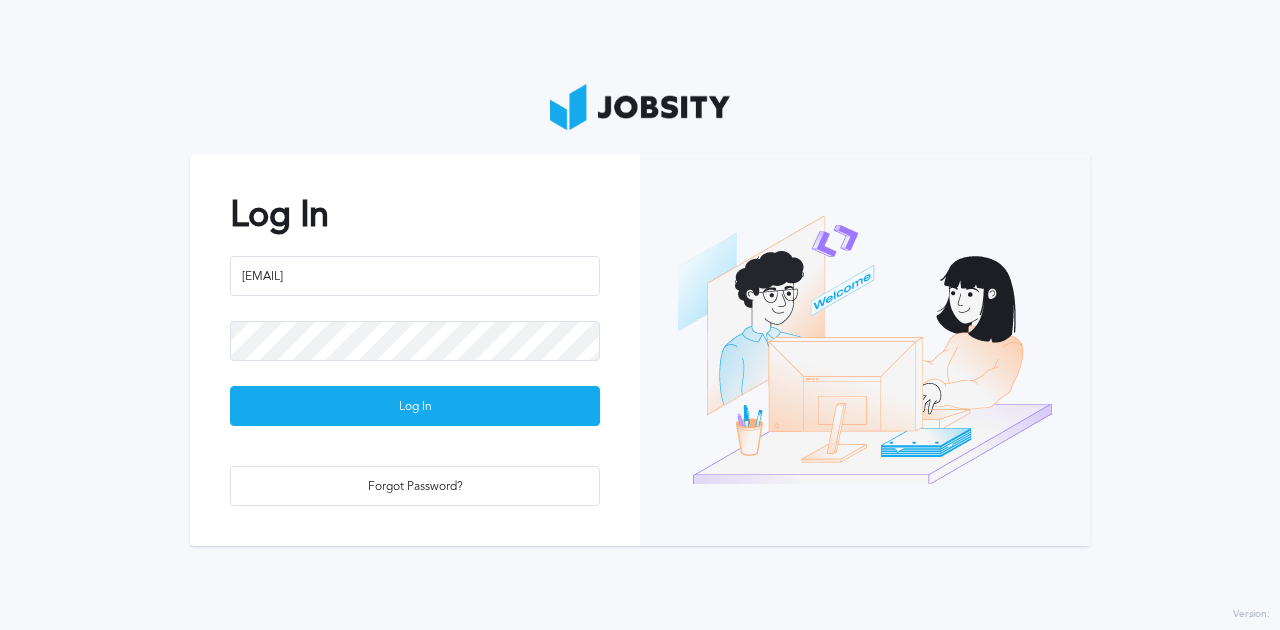click on "Log In [EMAIL] Log In Forgot Password?" at bounding box center [640, 315] 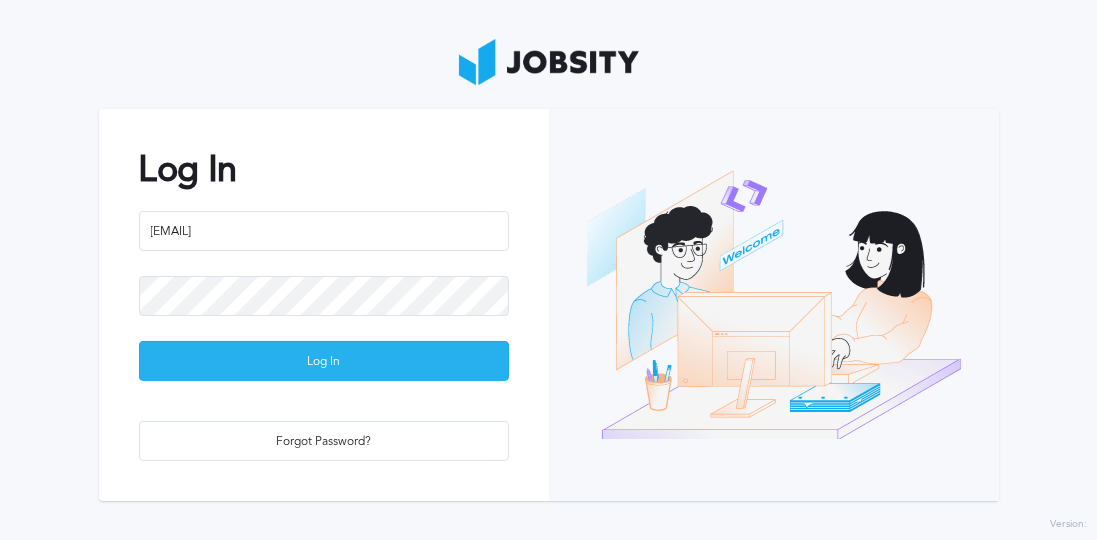 click on "Log In" at bounding box center (324, 362) 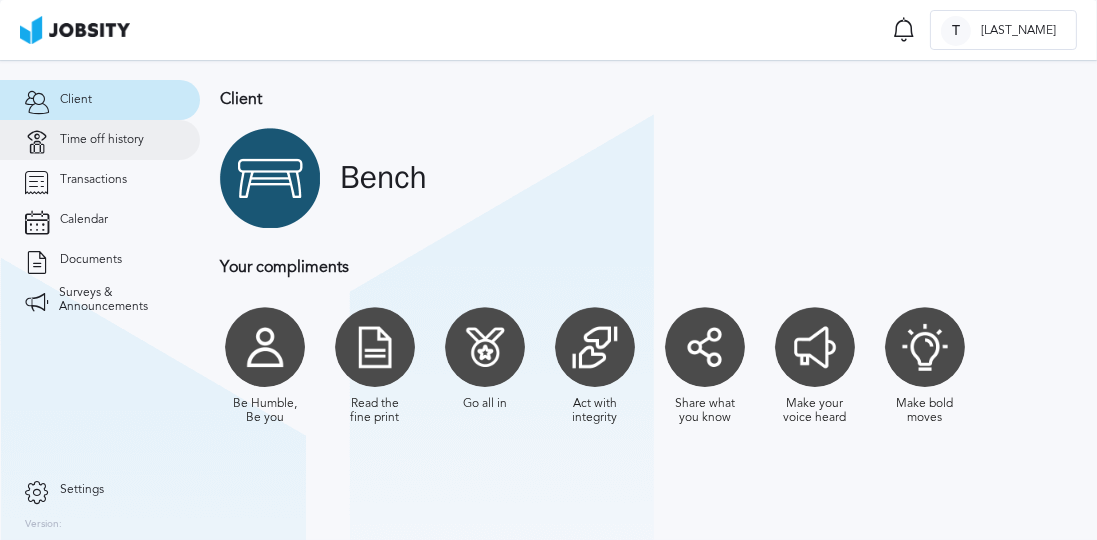 click on "Time off history" at bounding box center [100, 140] 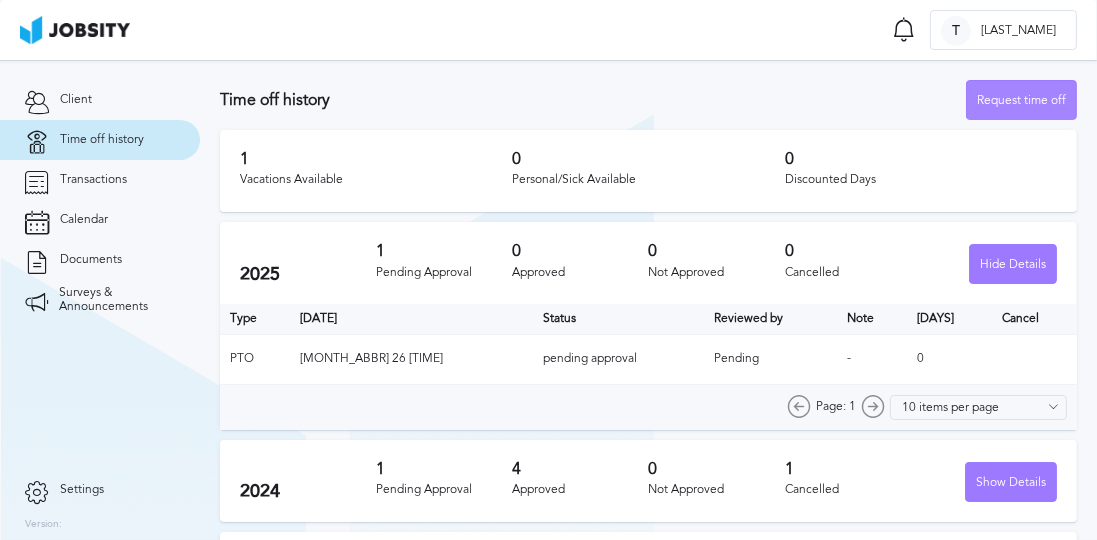 click on "Request time off" at bounding box center (1021, 101) 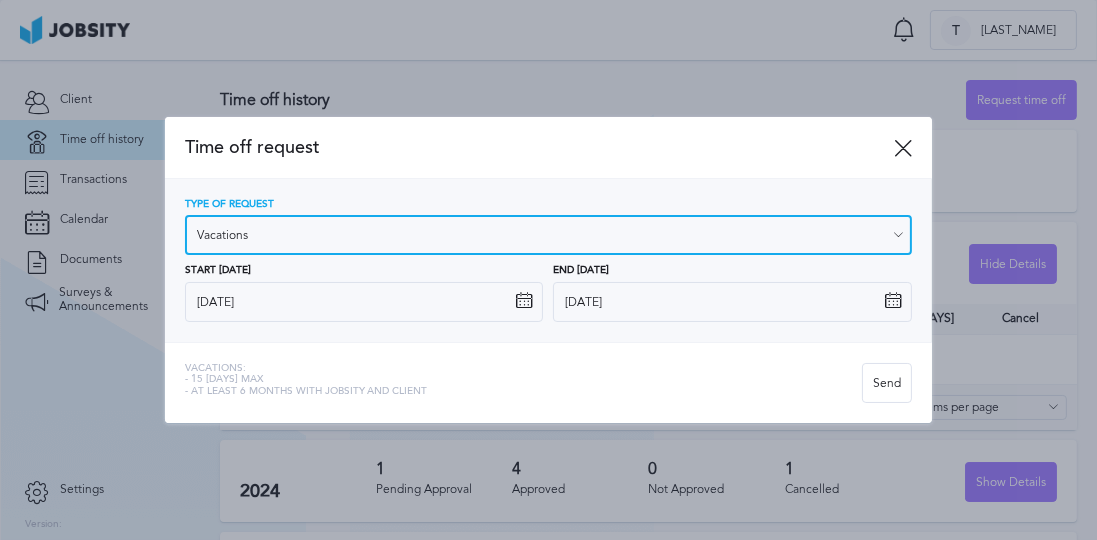 click on "Vacations" at bounding box center [549, 235] 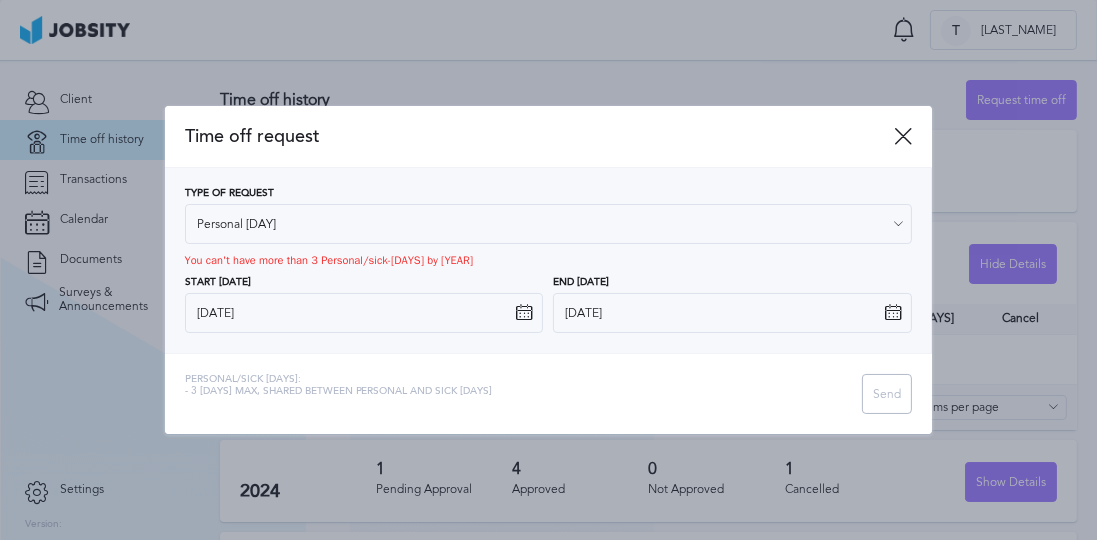 click on "Type of Request Personal [DAY] Vacations Personal [DAY] Sick [DAY] PTO Maternity / Paternity You can't have more than 3 Personal/sick-[DAYS] by [YEAR] Start [DATE] S M T W T F S 27 28 29 30 31 1 2 3 4 5 6 7 8 9 10 11 12 13 14 15 16 17 18 19 20 21 22 23 24 25 26 27 28 29 30 31 1 2 3 4 5 6 [MONTH] [YEAR] End [DATE] S M T W T F S 27 28 29 30 31 1 2 3 4 5 6 7 8 9 10 11 12 13 14 15 16 17 18 19 20 21 22 23 24 25 26 27 28 29 30 31 1 2 3 4 5 6 [MONTH] [YEAR]" at bounding box center [549, 261] 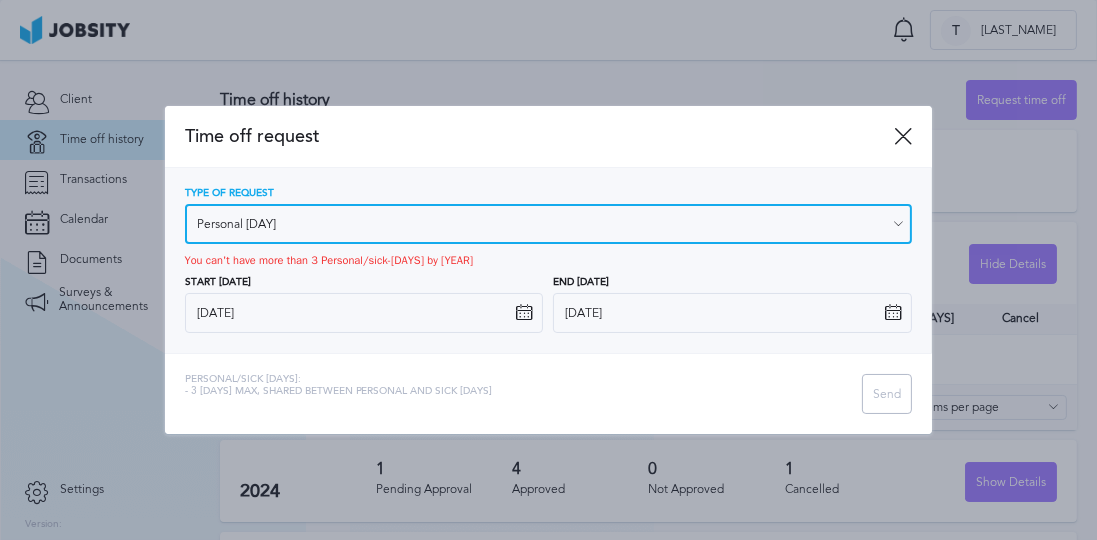 click on "Personal [DAY]" at bounding box center [549, 224] 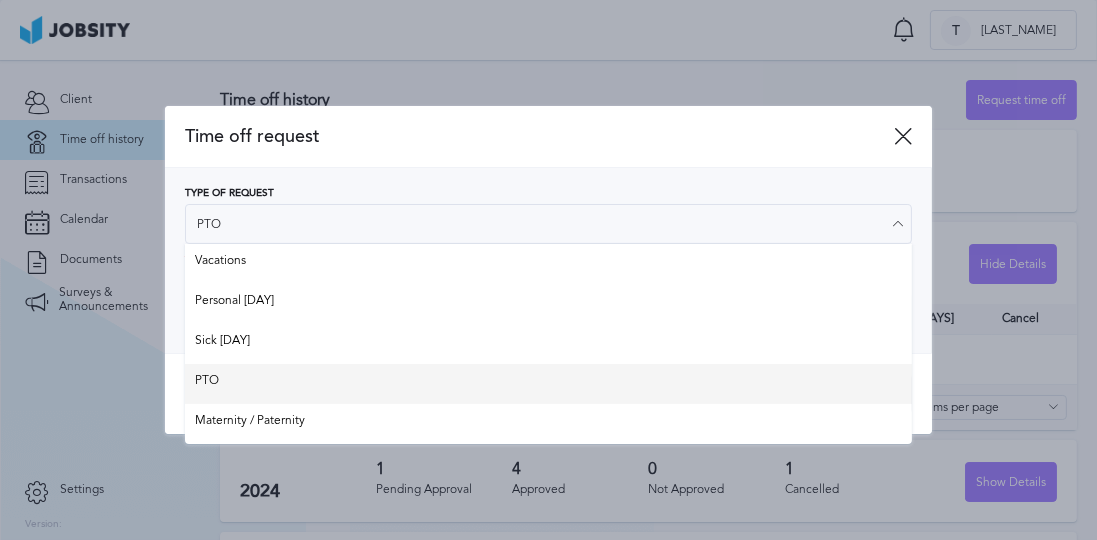 click on "Time off request Type of Request PTO Vacations Personal [DAY] Sick [DAY] PTO Maternity / Paternity You can't have more than 3 Personal/sick-[DAYS] by [YEAR] Start [DATE] S M T W T F S 27 28 29 30 31 1 2 3 4 5 6 7 8 9 10 11 12 13 14 15 16 17 18 19 20 21 22 23 24 25 26 27 28 29 30 31 1 2 3 4 5 6 [MONTH] [YEAR] End [DATE] S M T W T F S 27 28 29 30 31 1 2 3 4 5 6 7 8 9 10 11 12 13 14 15 16 17 18 19 20 21 22 23 24 25 26 27 28 29 30 31 1 2 3 4 5 6 [MONTH] [YEAR] Personal/Sick [DAYS]: - 3 [DAYS] max, shared between personal and sick [DAYS] Send" at bounding box center [549, 270] 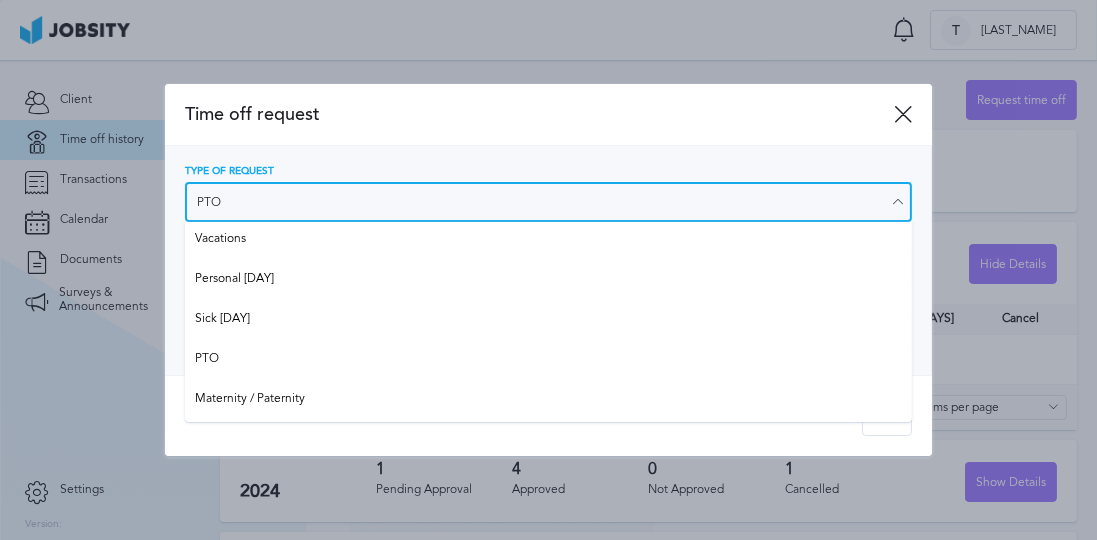 click on "PTO" at bounding box center [549, 202] 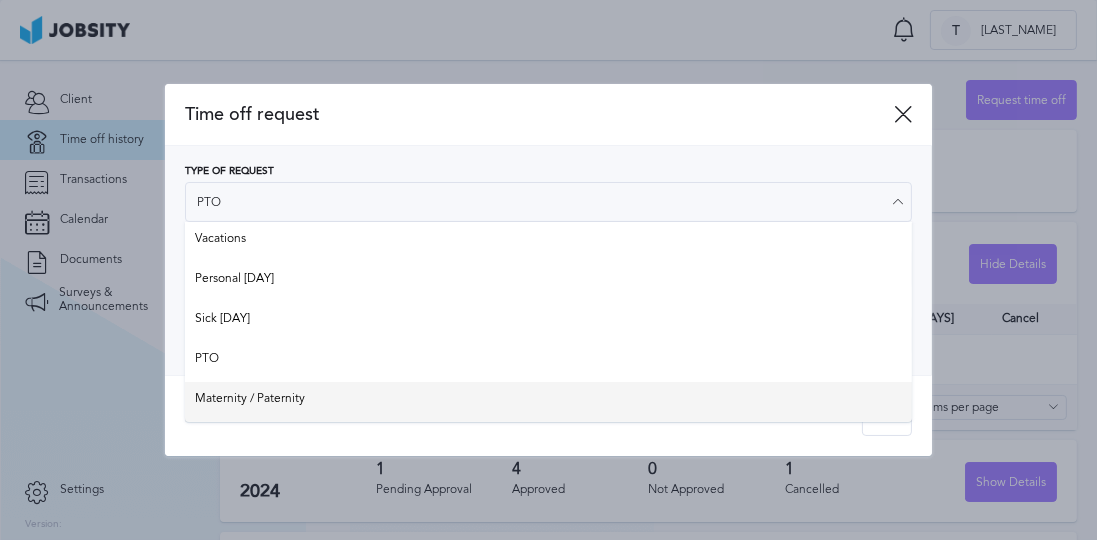 type on "Maternity / Paternity" 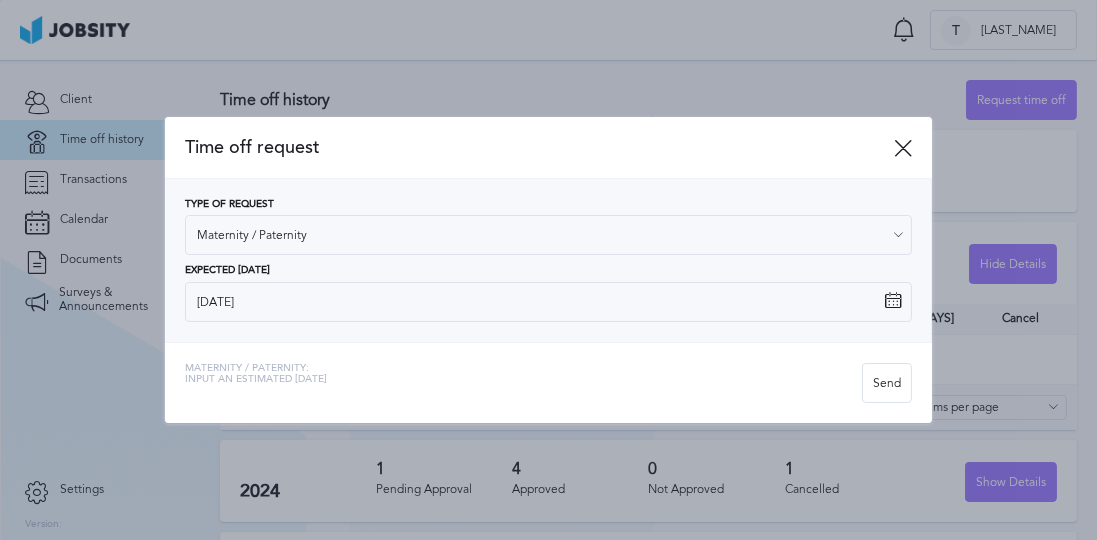 click on "Time off request Type of Request Maternity / Paternity Vacations Personal [DAY] Sick [DAY] PTO Maternity / Paternity Expected [DATE] S M T W T F S 27 28 29 30 31 1 2 3 4 5 6 7 8 9 10 11 12 13 14 15 16 17 18 19 20 21 22 23 24 25 26 27 28 29 30 31 1 2 3 4 5 6 [MONTH] [YEAR] Maternity / Paternity: - Input an estimated [DATE] Send" at bounding box center [549, 270] 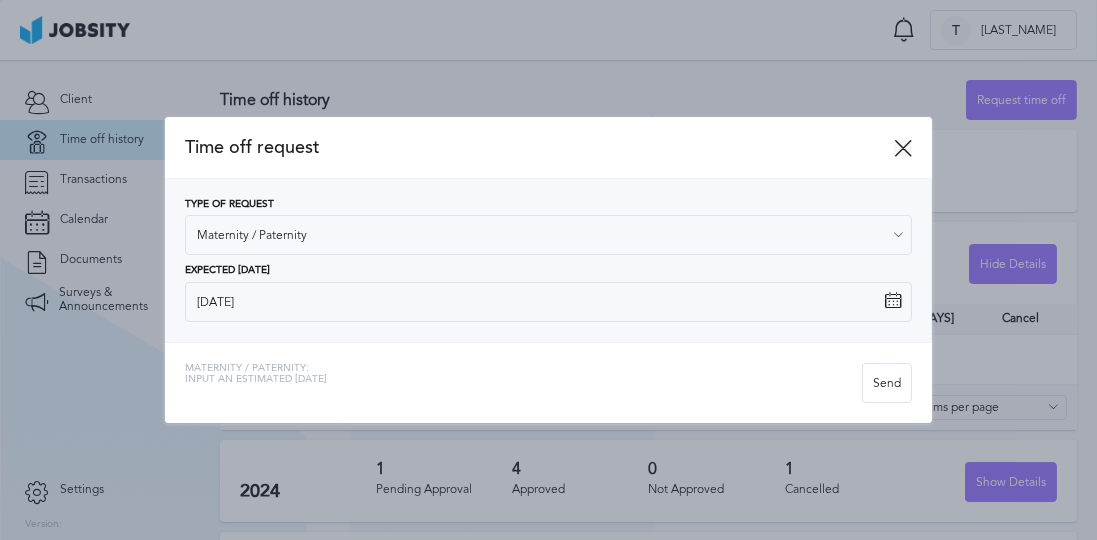 click at bounding box center [903, 148] 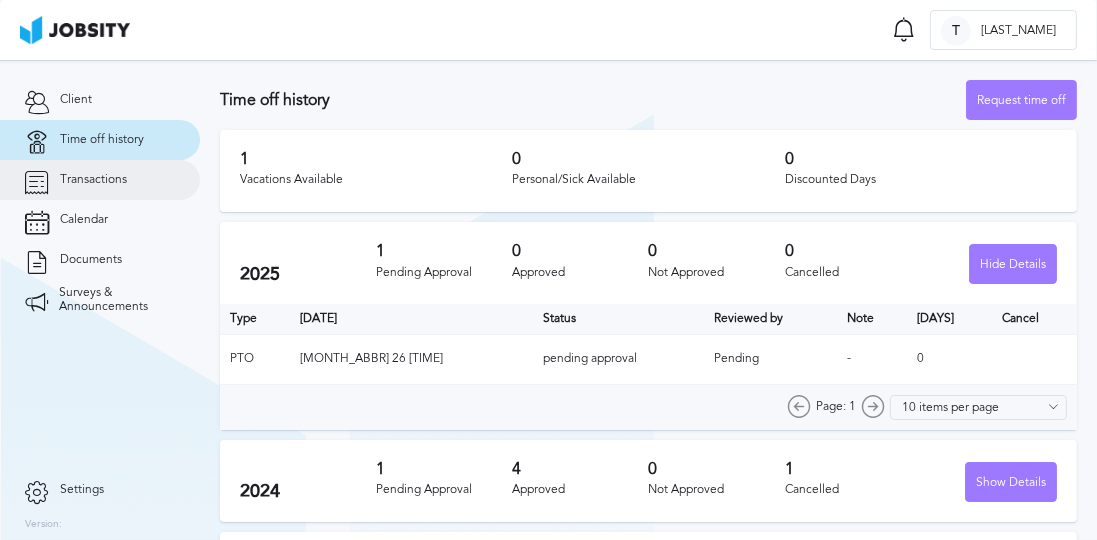 click on "Transactions" at bounding box center [100, 180] 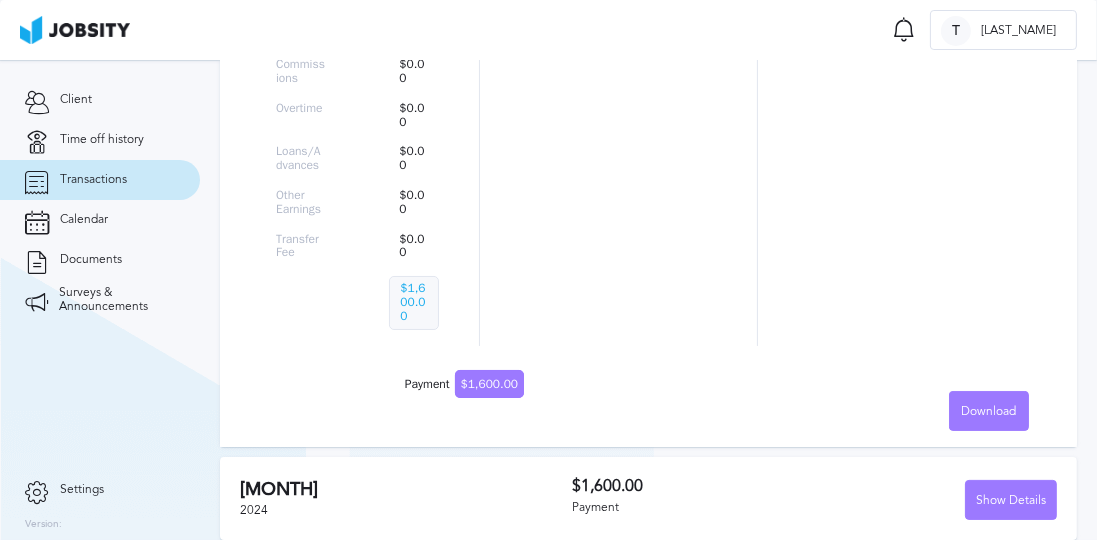 scroll, scrollTop: 503, scrollLeft: 0, axis: vertical 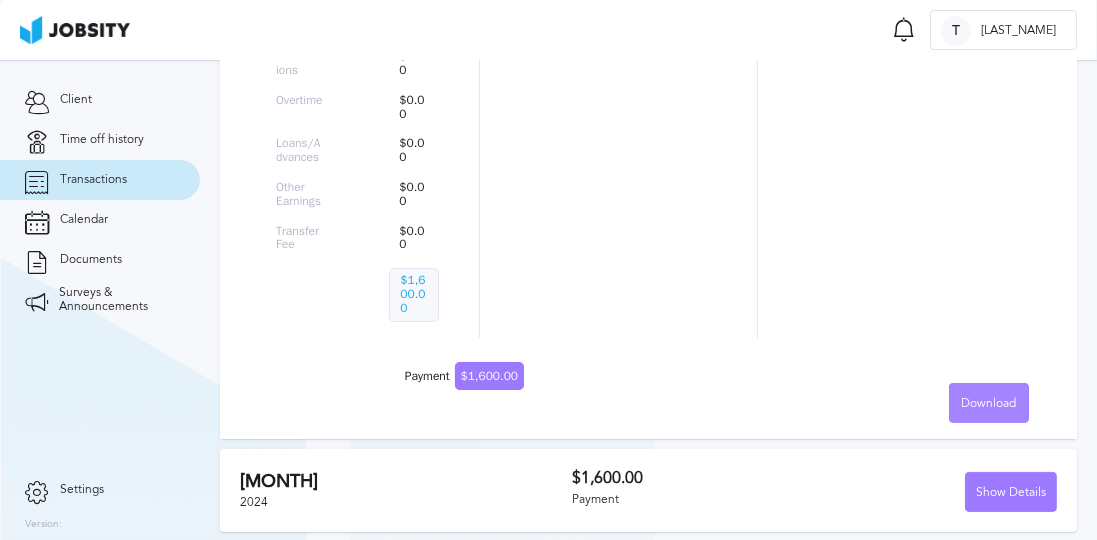 click on "Download" at bounding box center (989, 404) 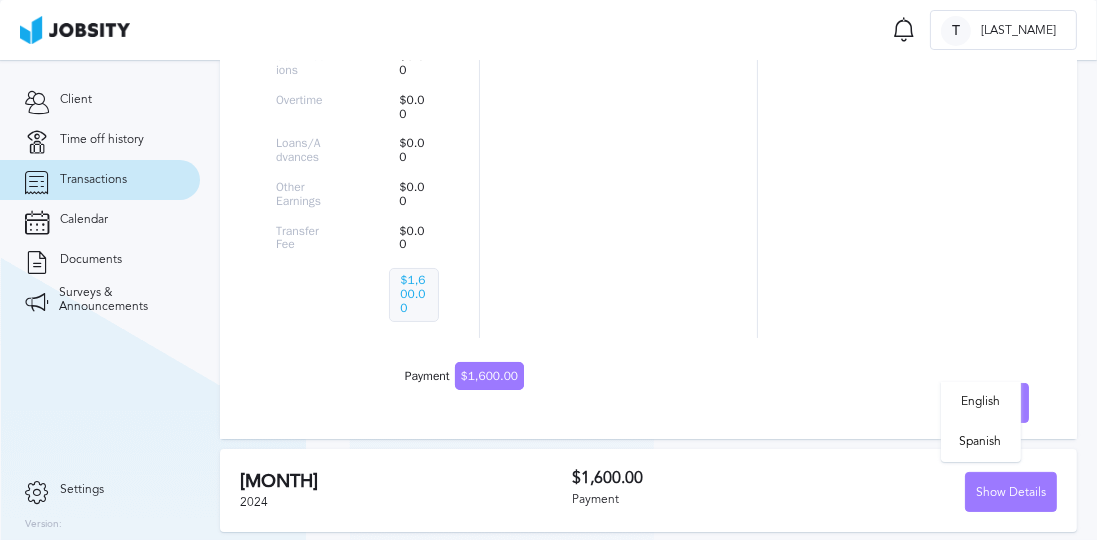 click on "English Spanish" at bounding box center (548, 270) 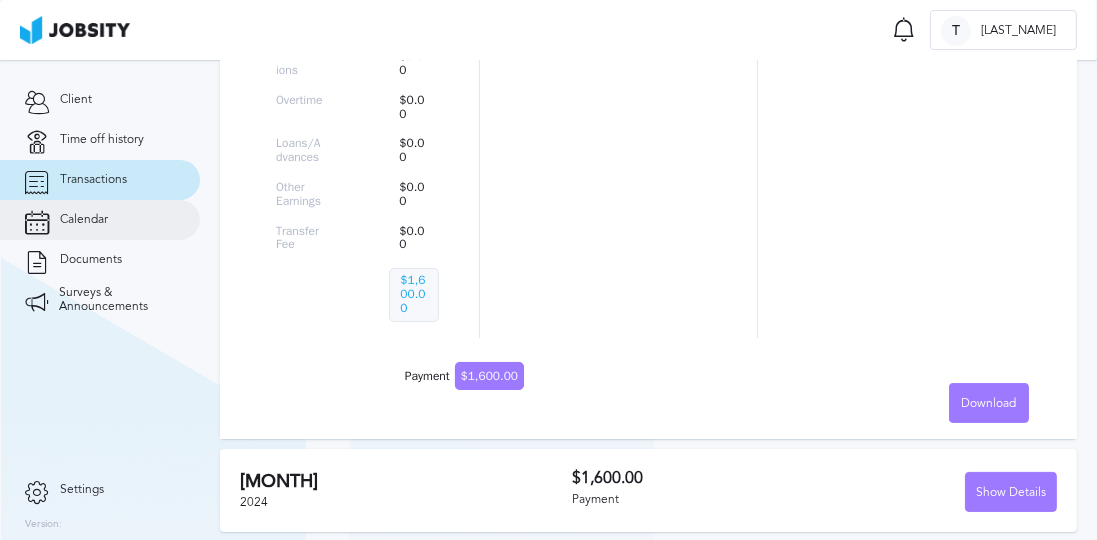 click on "Calendar" at bounding box center [100, 220] 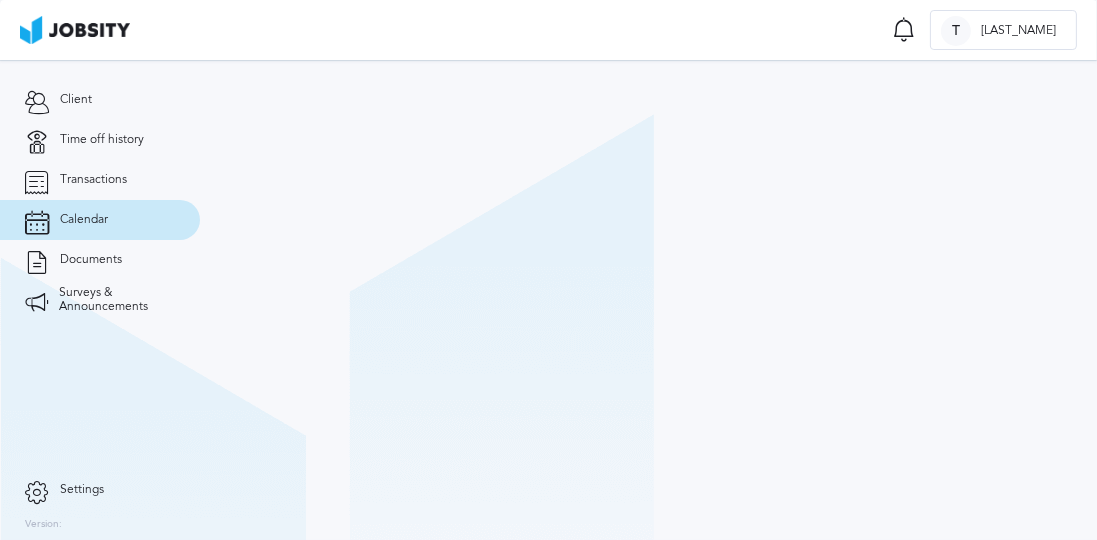 scroll, scrollTop: 0, scrollLeft: 0, axis: both 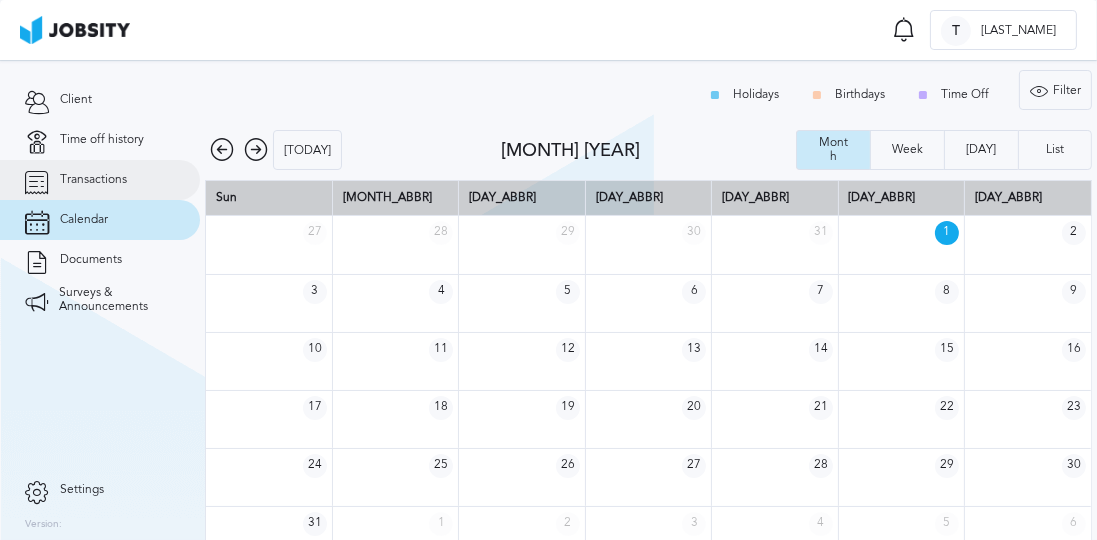 click on "Transactions" at bounding box center (100, 180) 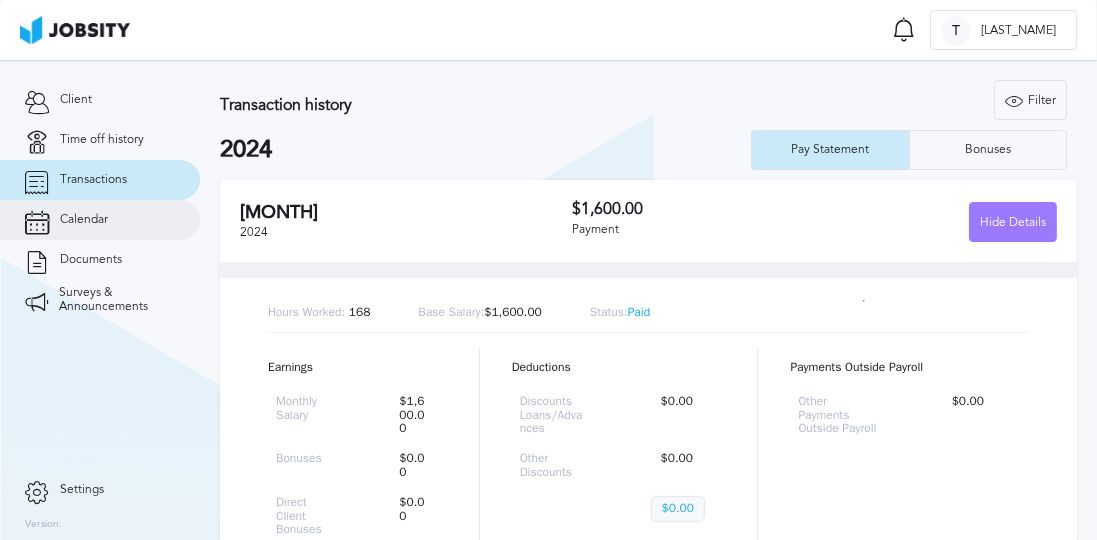 click on "Calendar" at bounding box center [100, 220] 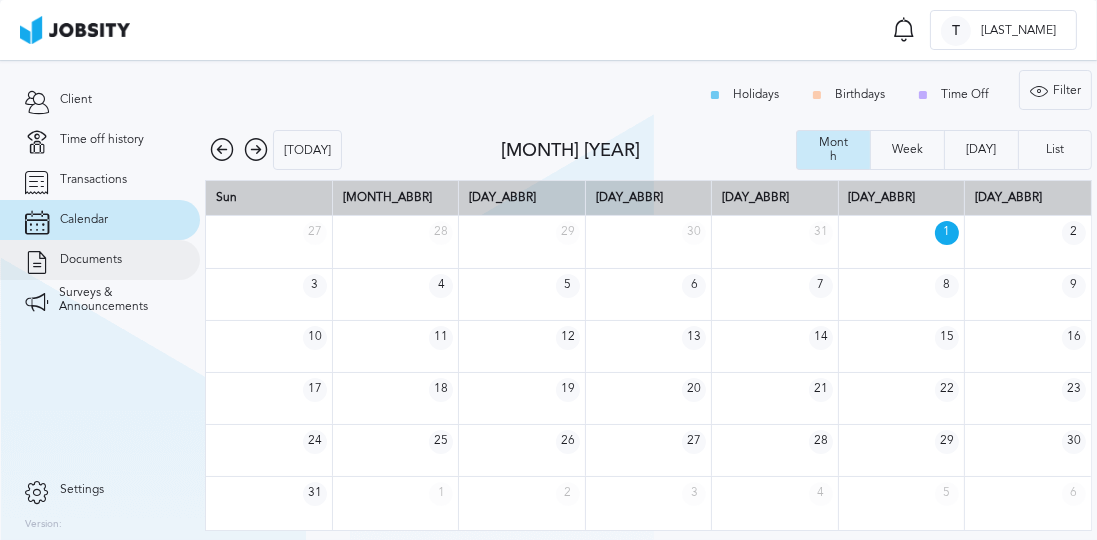 click on "Documents" at bounding box center (100, 260) 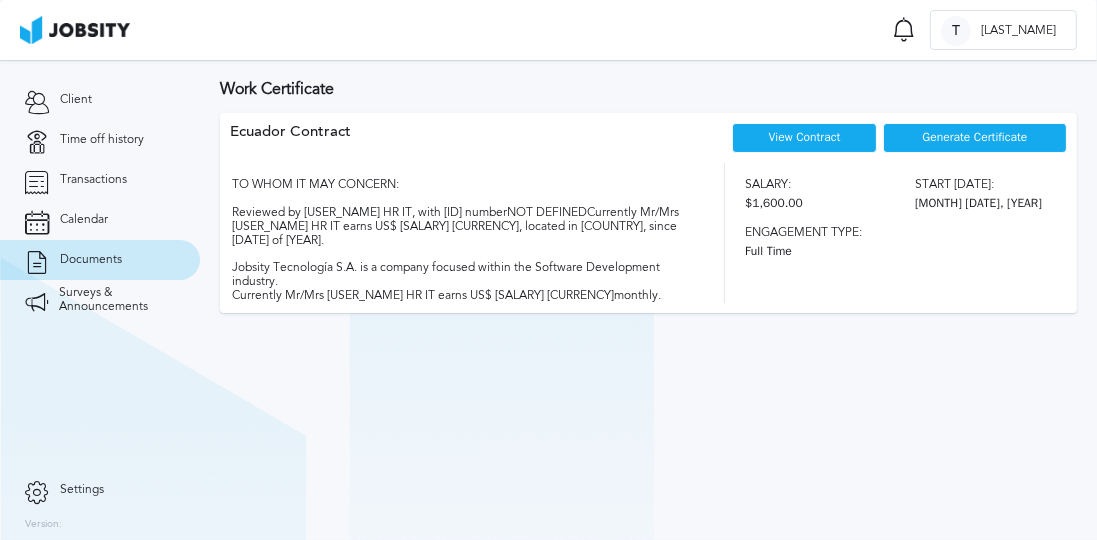 click on "Generate Certificate" at bounding box center [974, 138] 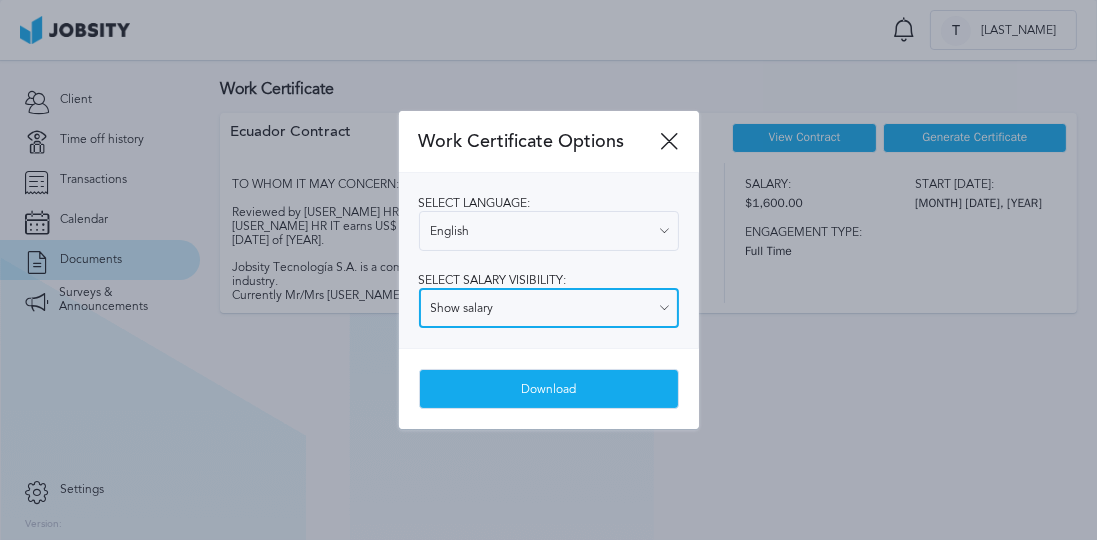 click on "Show salary" at bounding box center [549, 308] 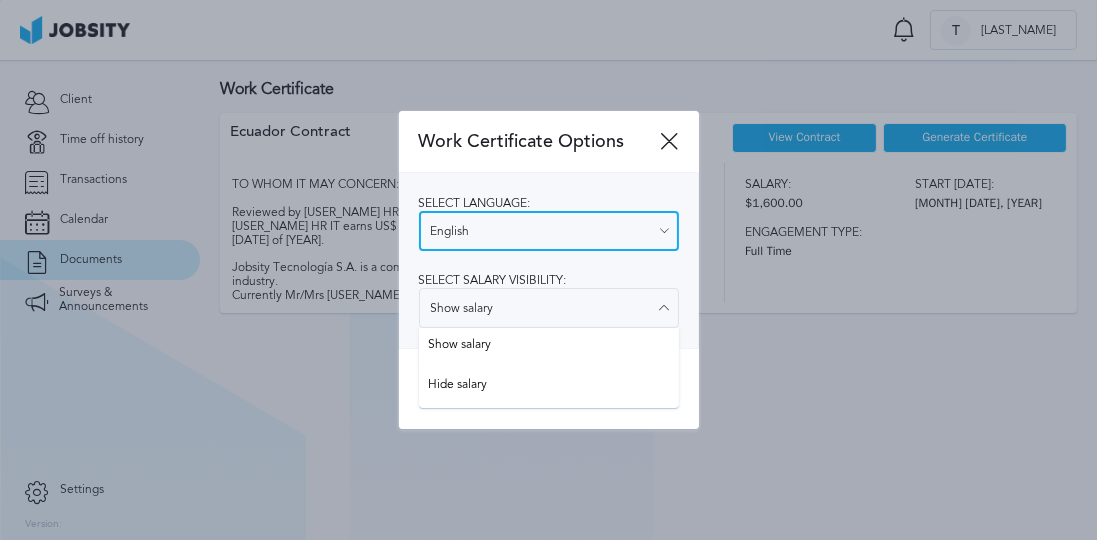 click on "English" at bounding box center (549, 231) 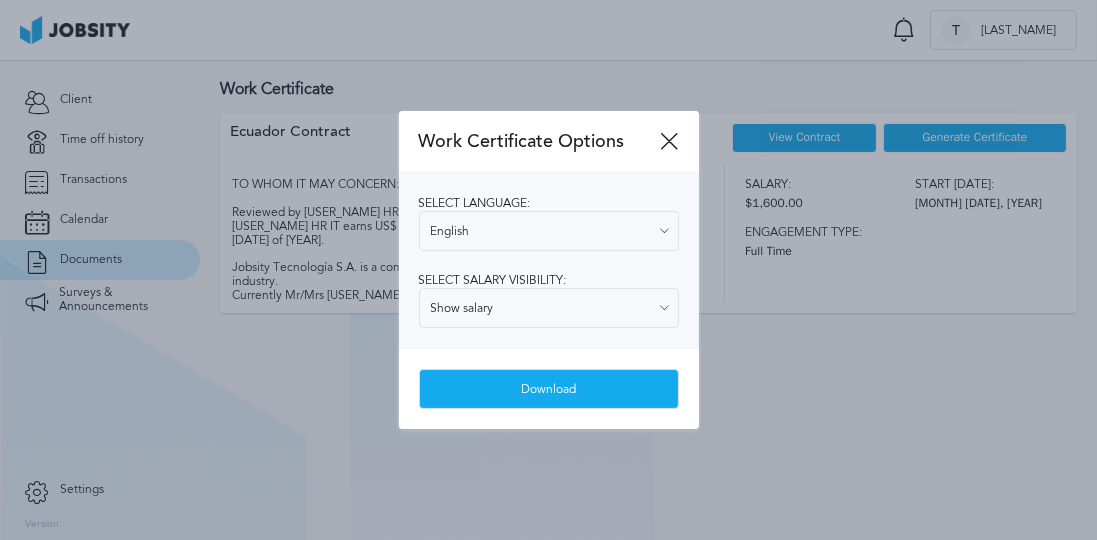 click on "Work Certificate Options" at bounding box center [549, 142] 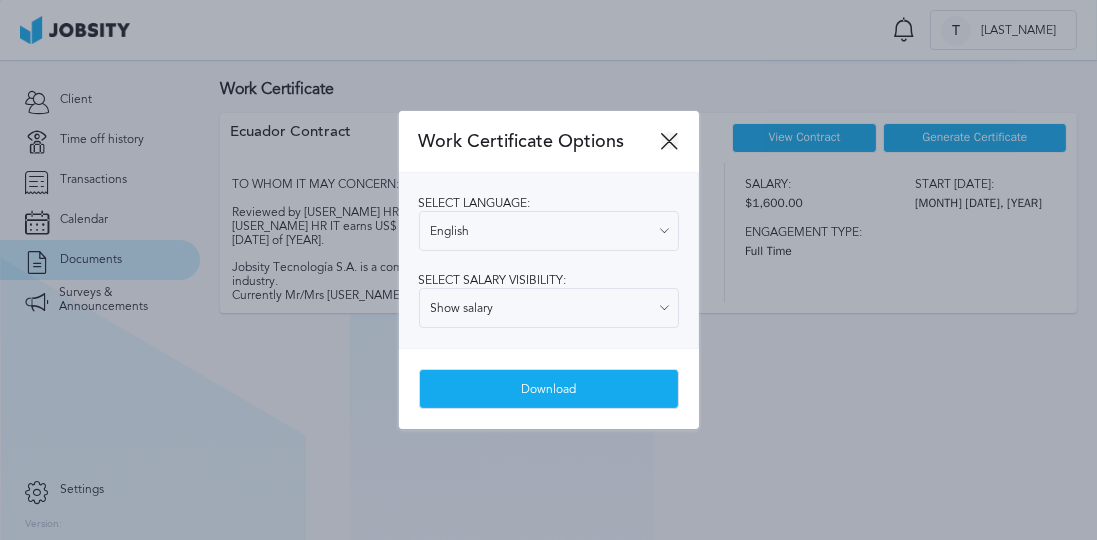 click at bounding box center (670, 141) 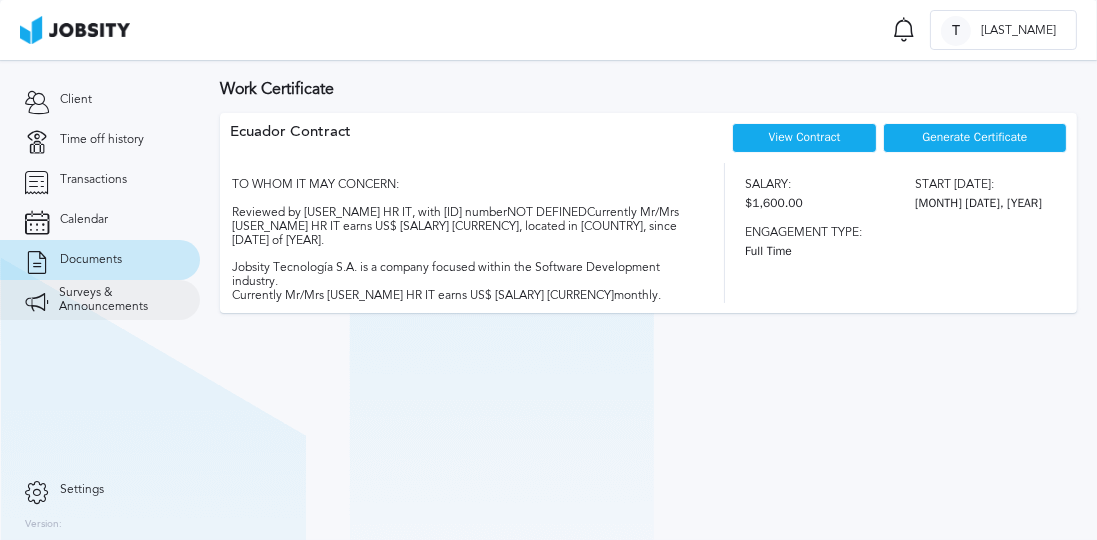 click on "Surveys & Announcements" at bounding box center [117, 300] 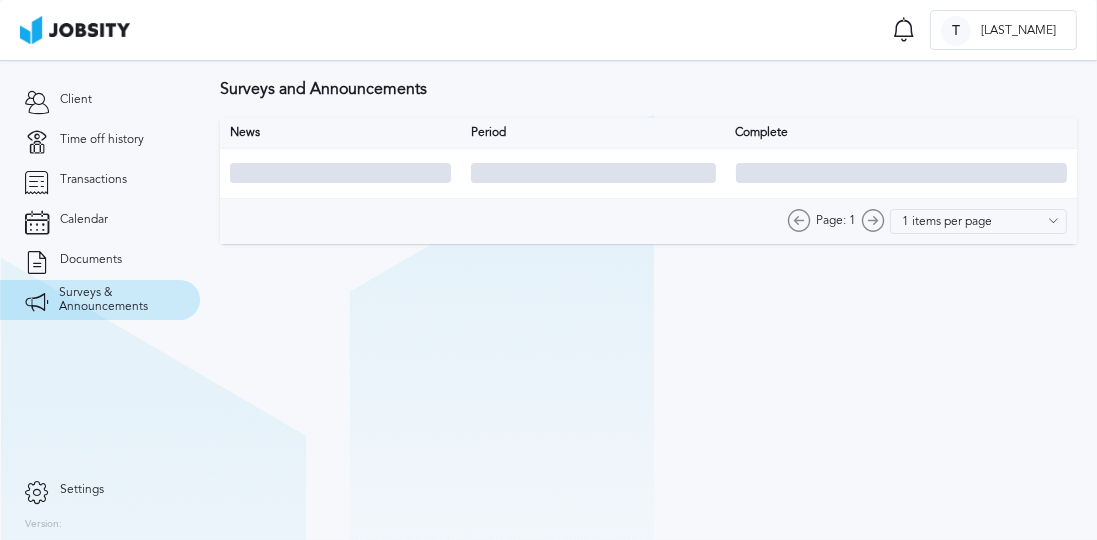 type on "10 items per page" 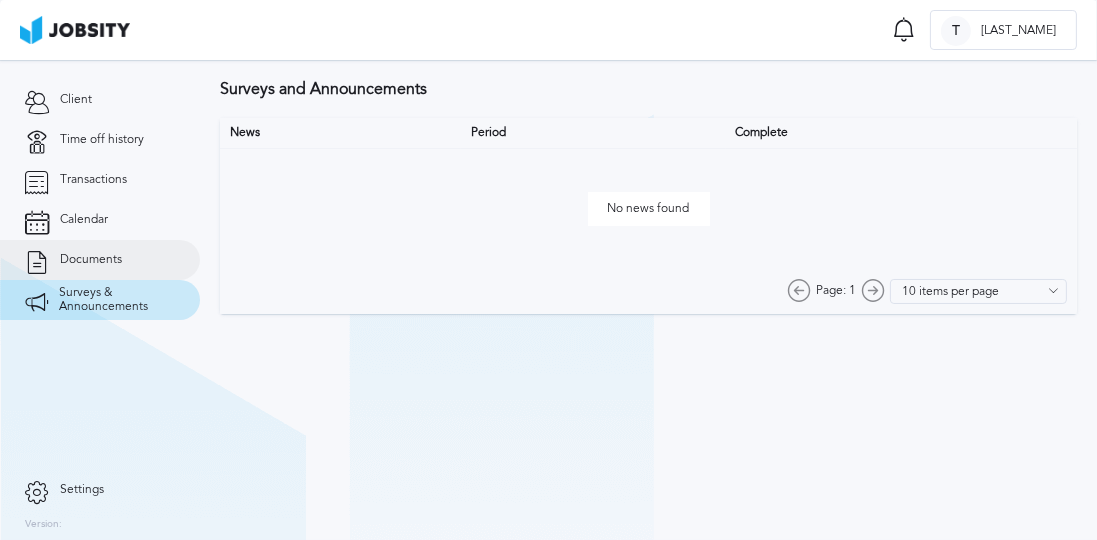 click on "Documents" at bounding box center [100, 260] 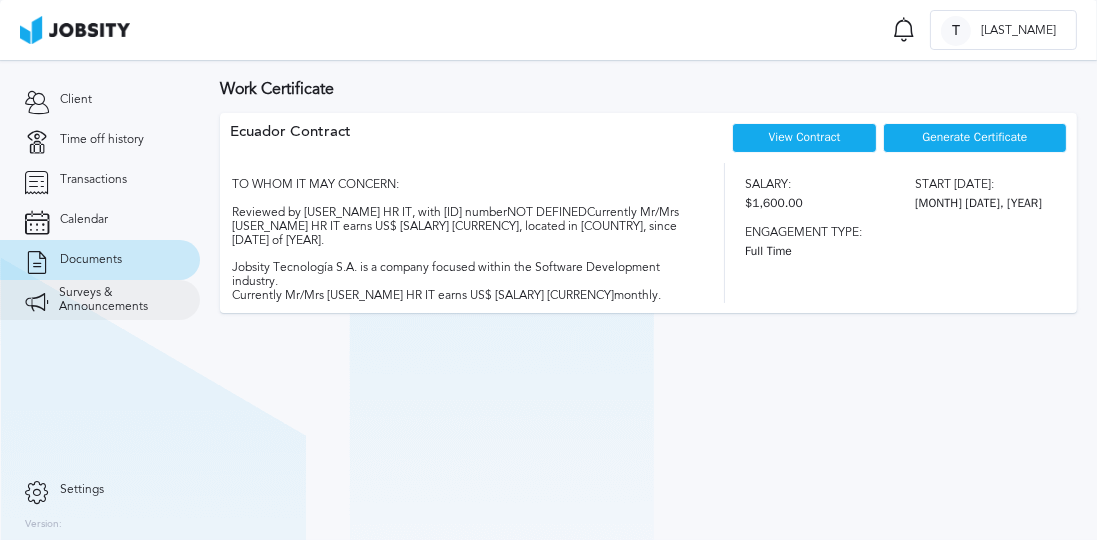 click on "Surveys & Announcements" at bounding box center (117, 300) 